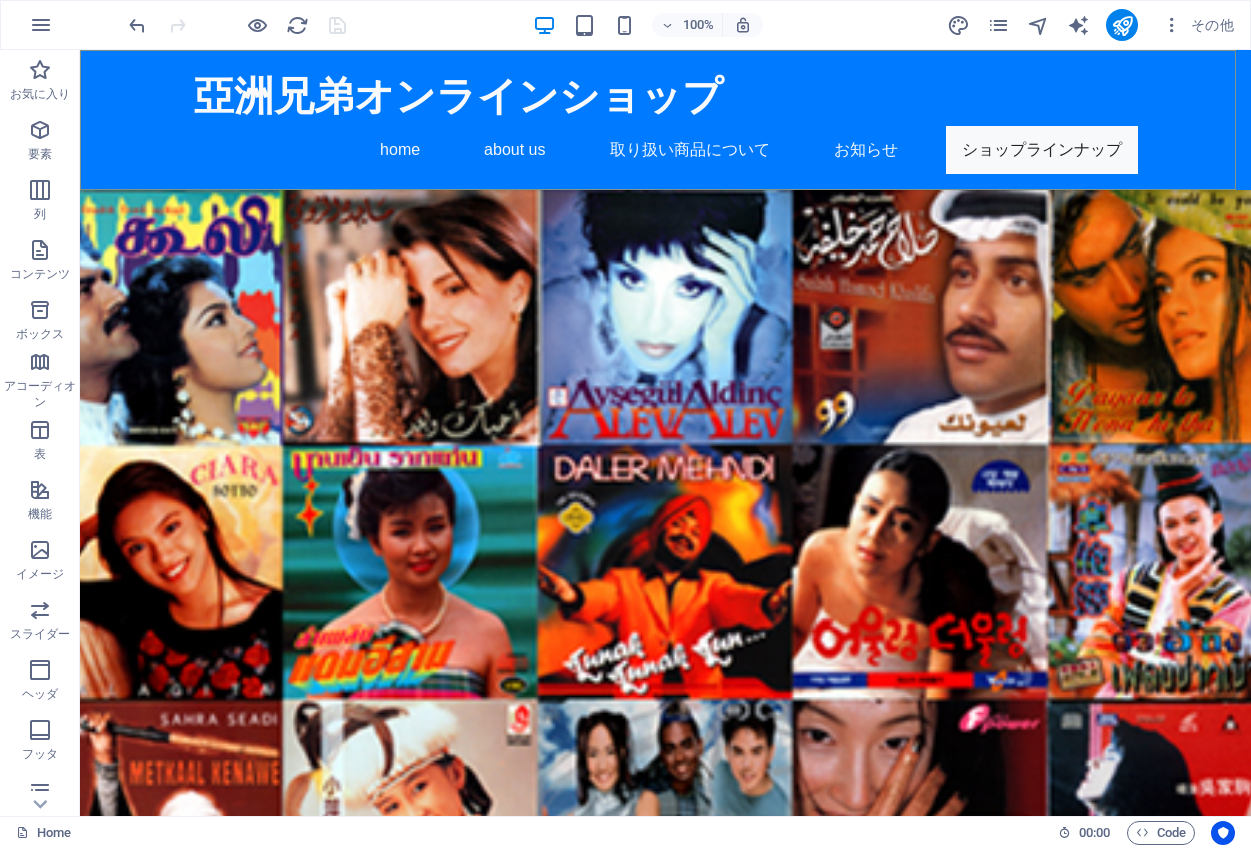 scroll, scrollTop: 7952, scrollLeft: 0, axis: vertical 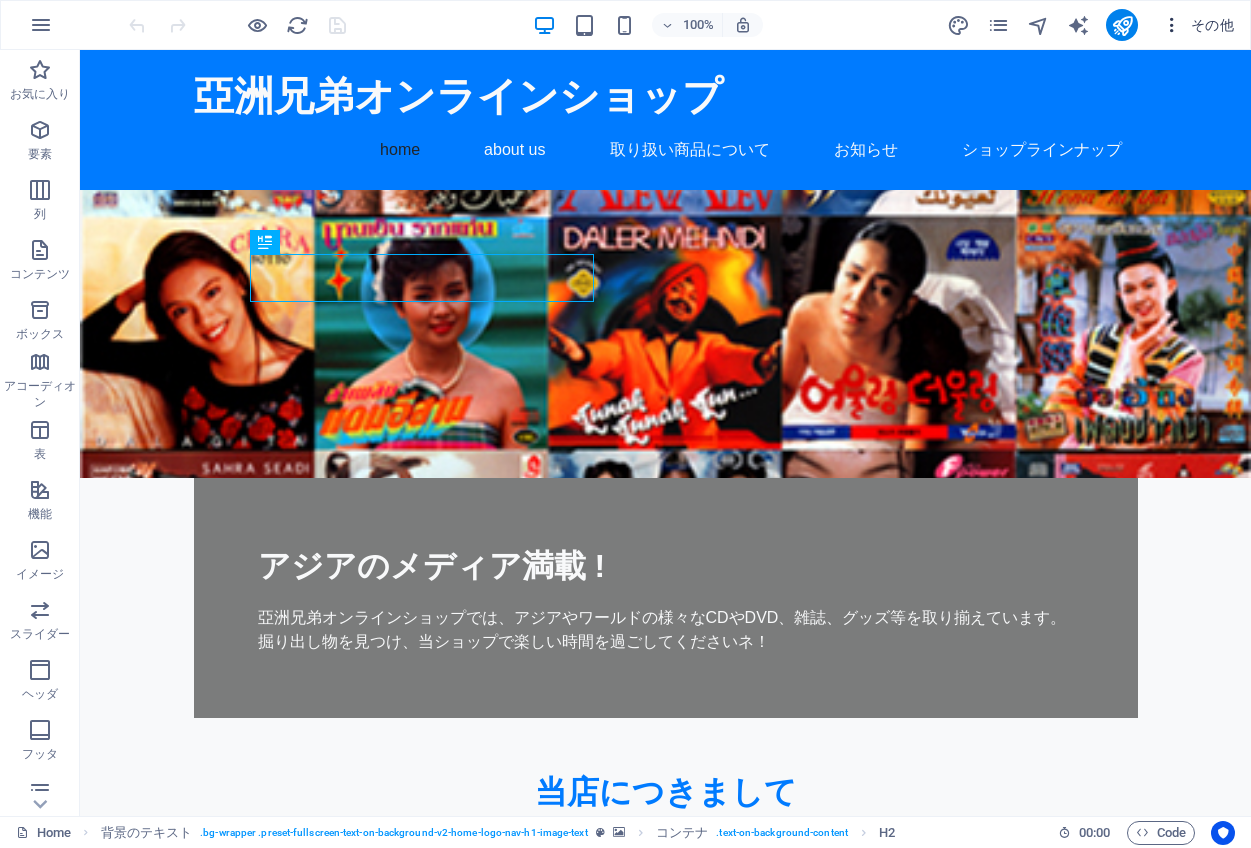 click at bounding box center [1172, 25] 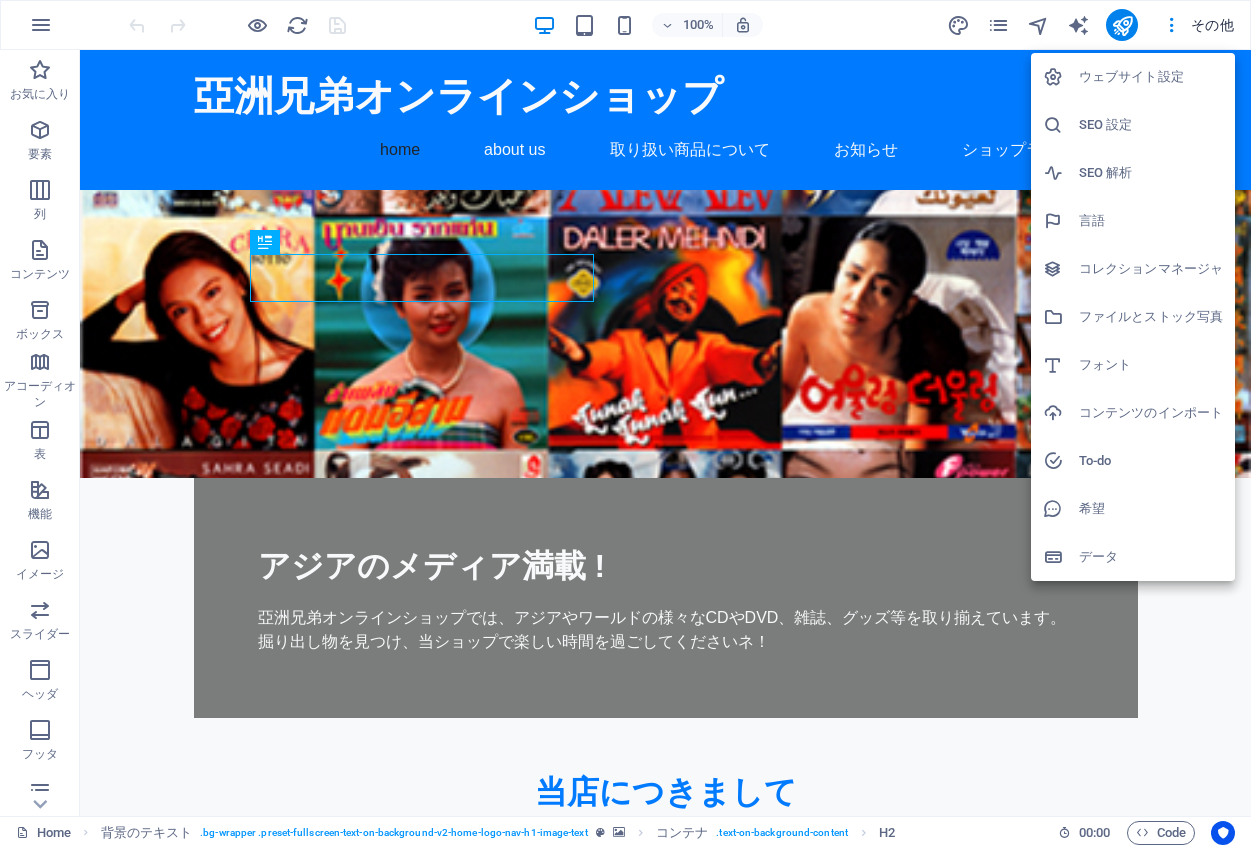 click on "ウェブサイト設定" at bounding box center [1151, 77] 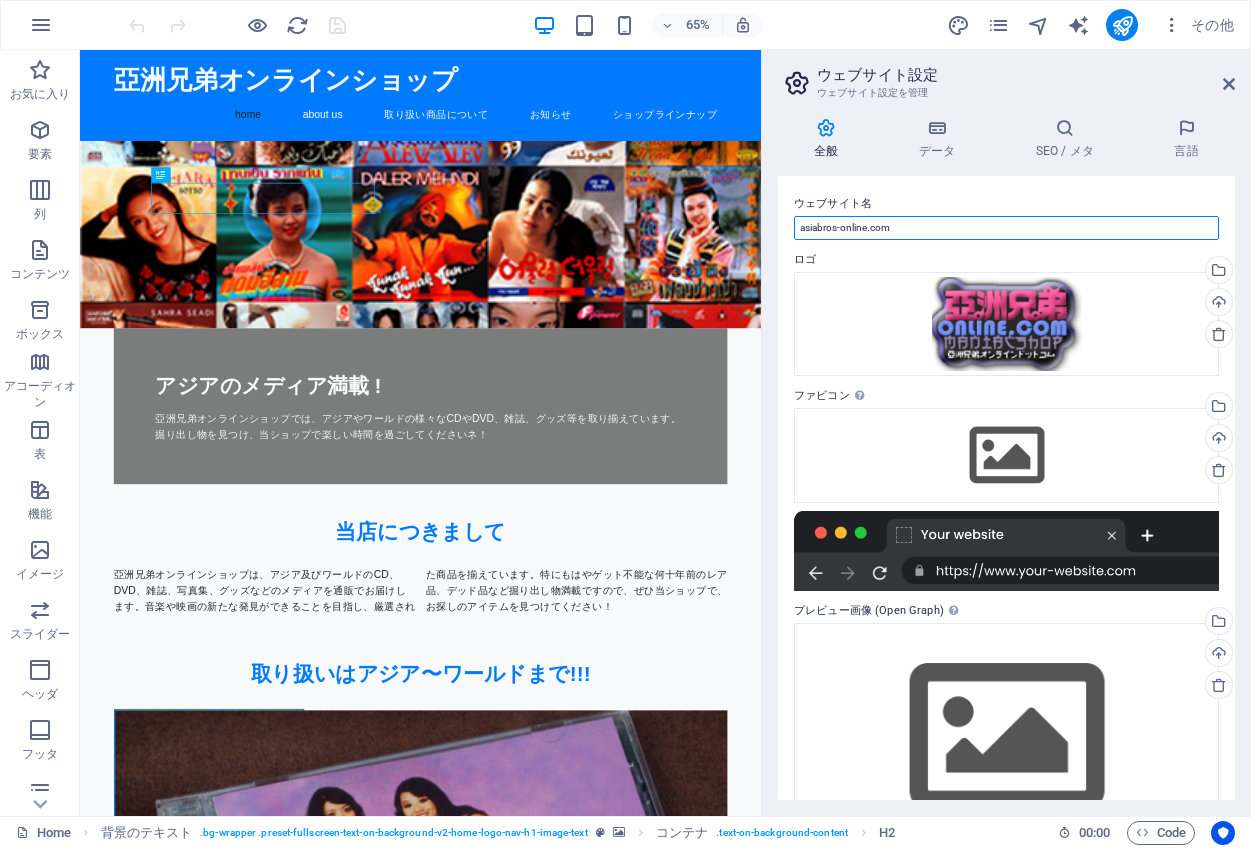 click on "asiabros-online.com" at bounding box center [1006, 228] 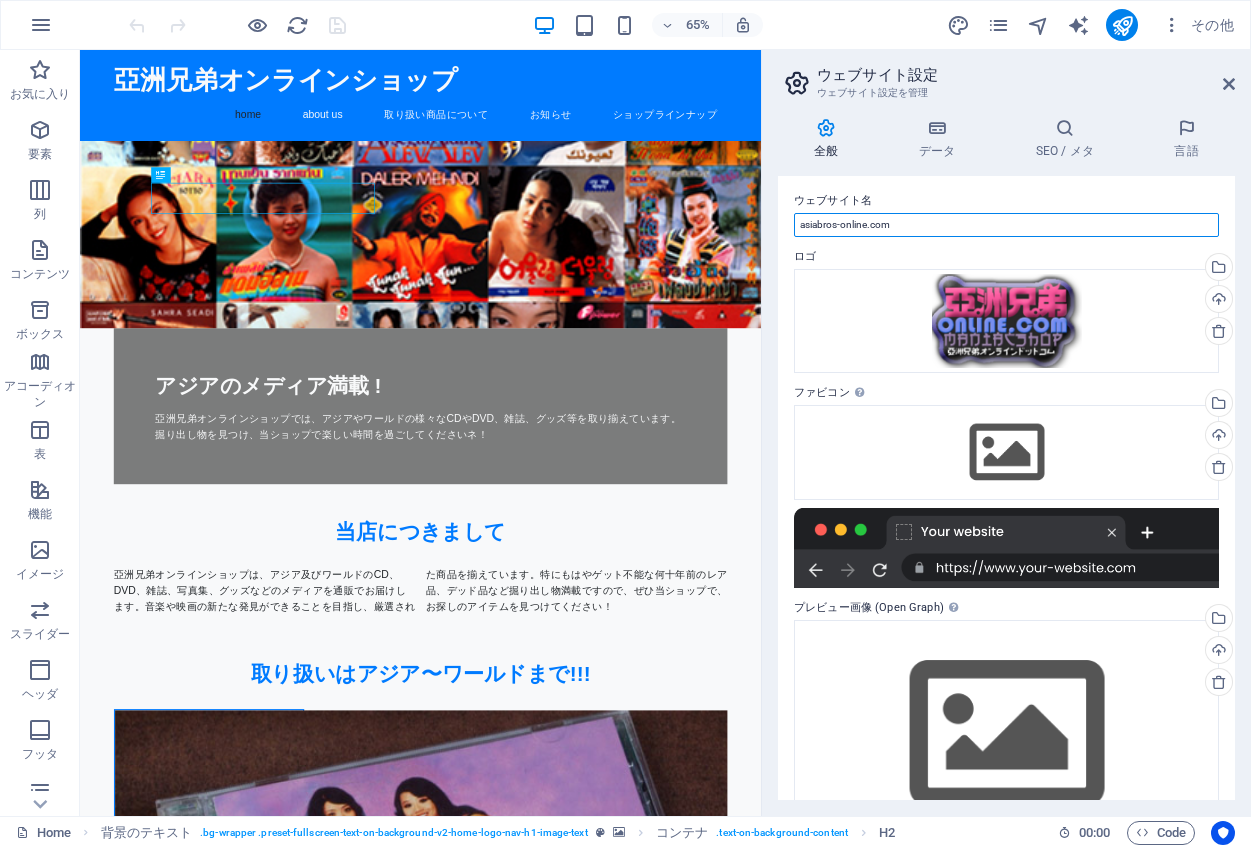 scroll, scrollTop: 0, scrollLeft: 0, axis: both 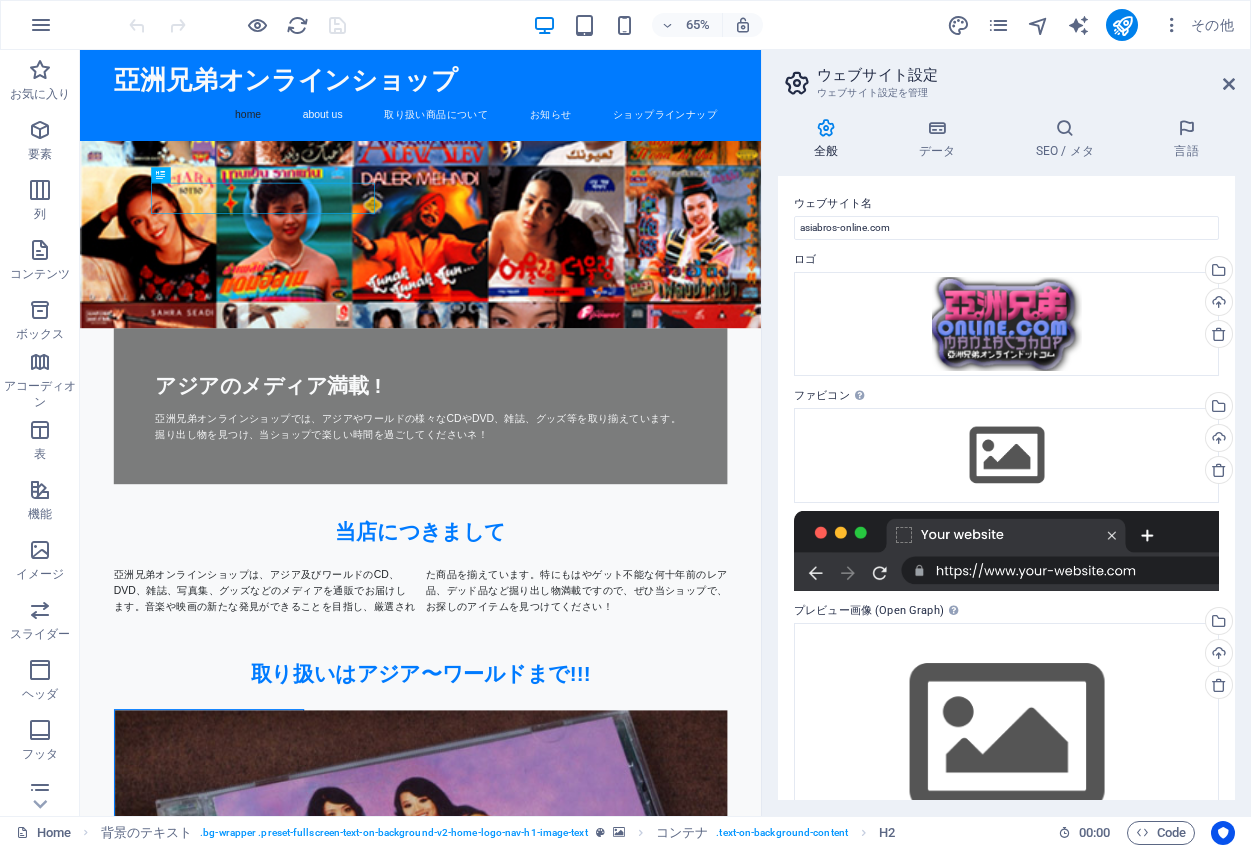 click at bounding box center (826, 128) 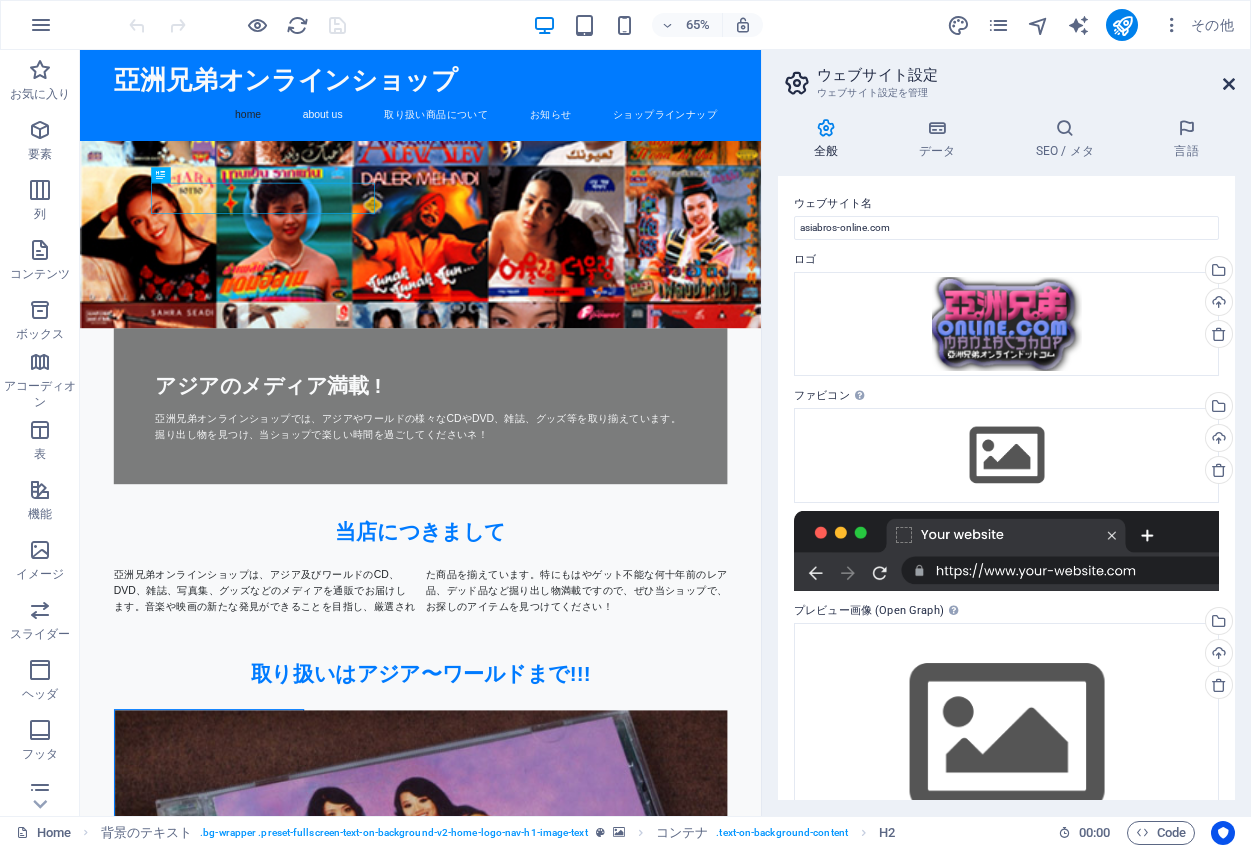 click at bounding box center (1229, 84) 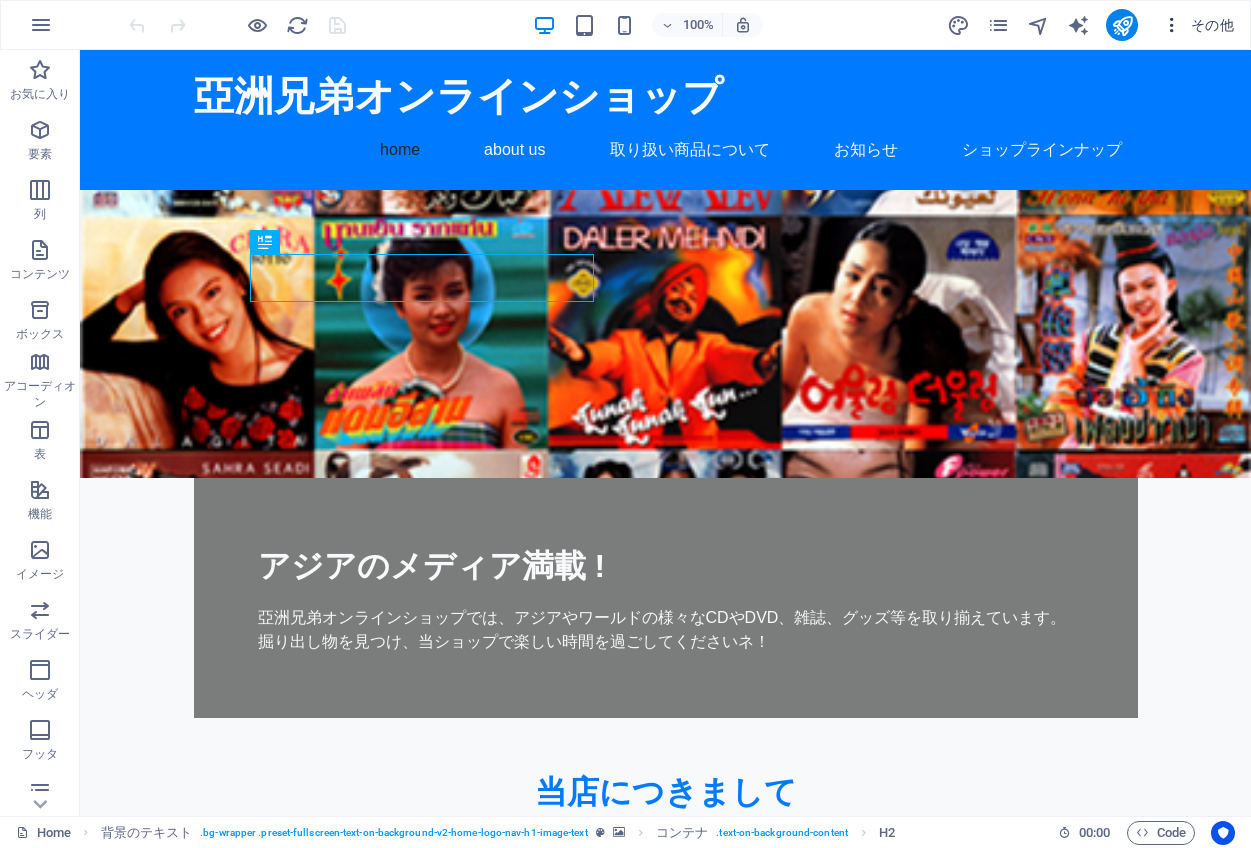 click at bounding box center (1172, 25) 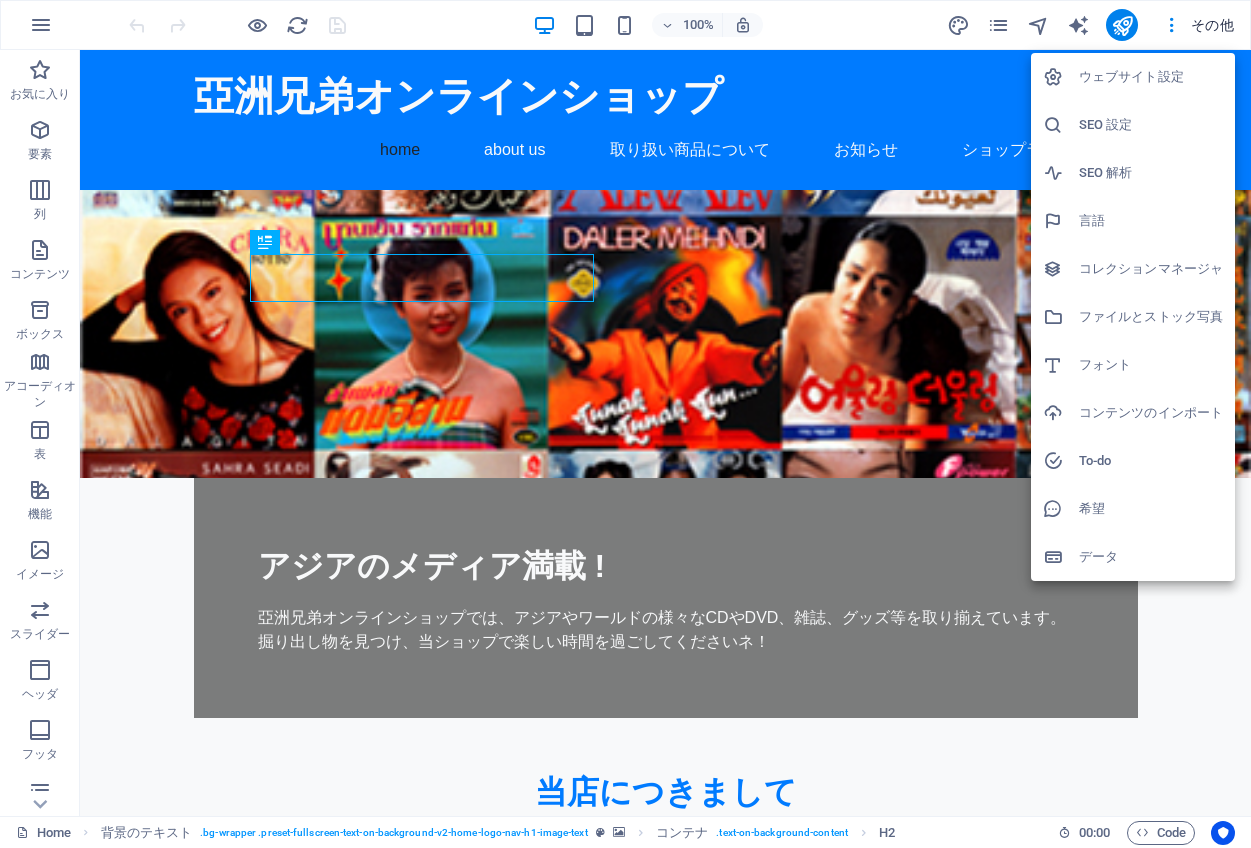 click at bounding box center (625, 424) 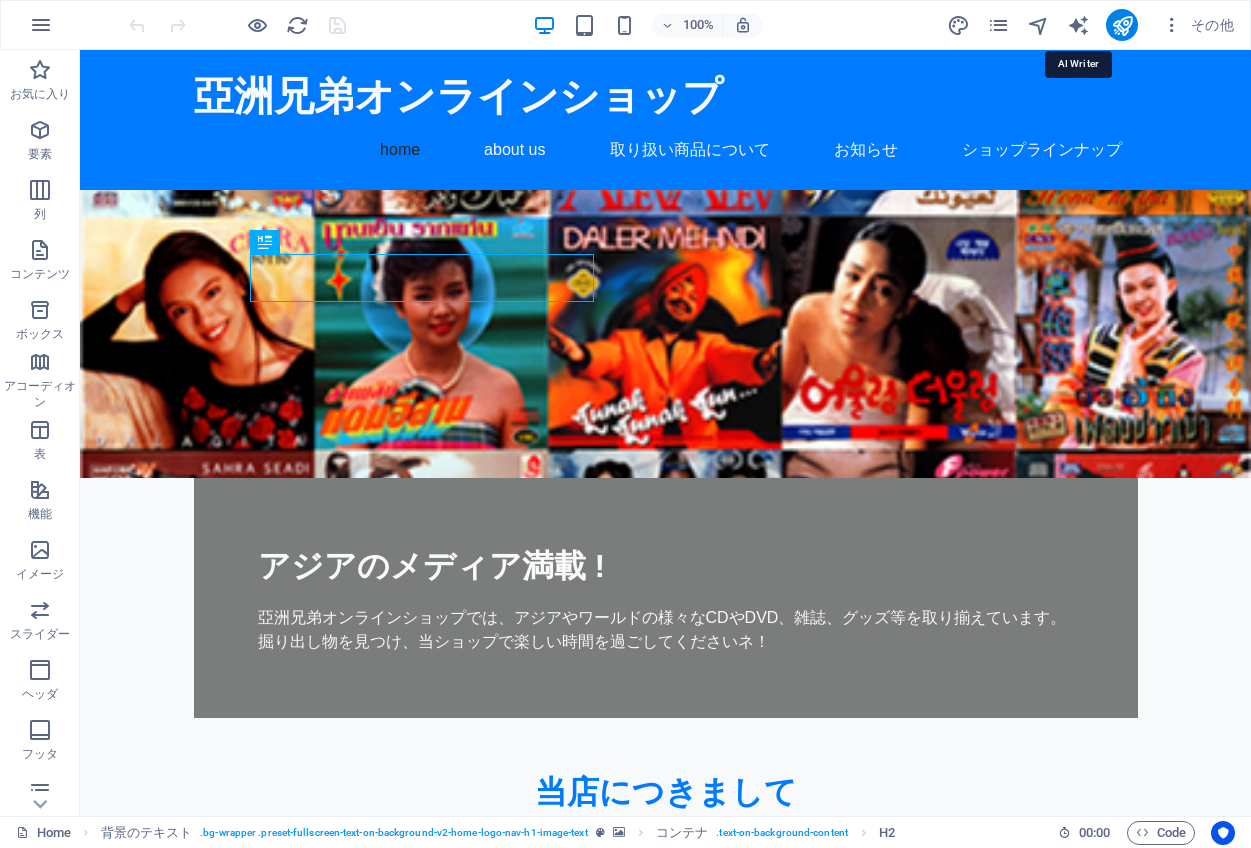 click at bounding box center (1078, 25) 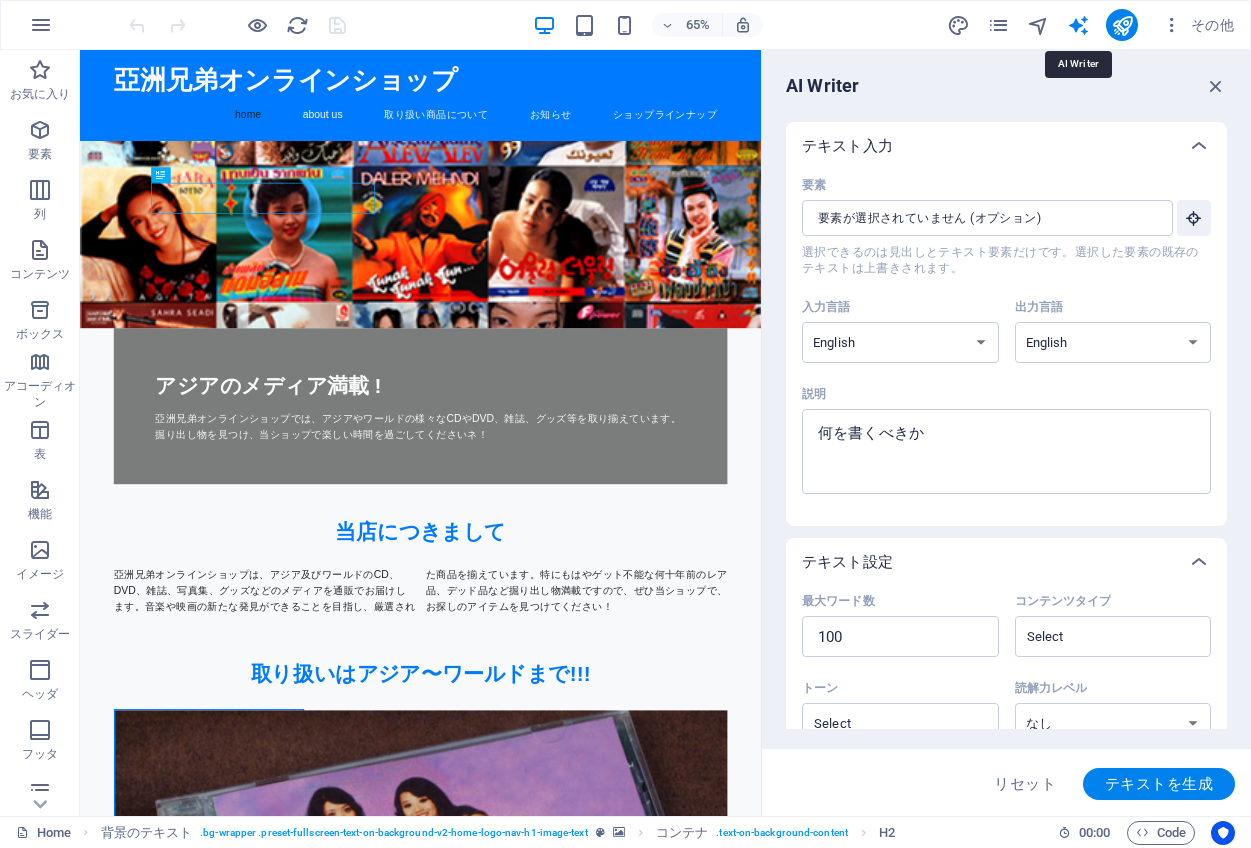 scroll, scrollTop: 0, scrollLeft: 0, axis: both 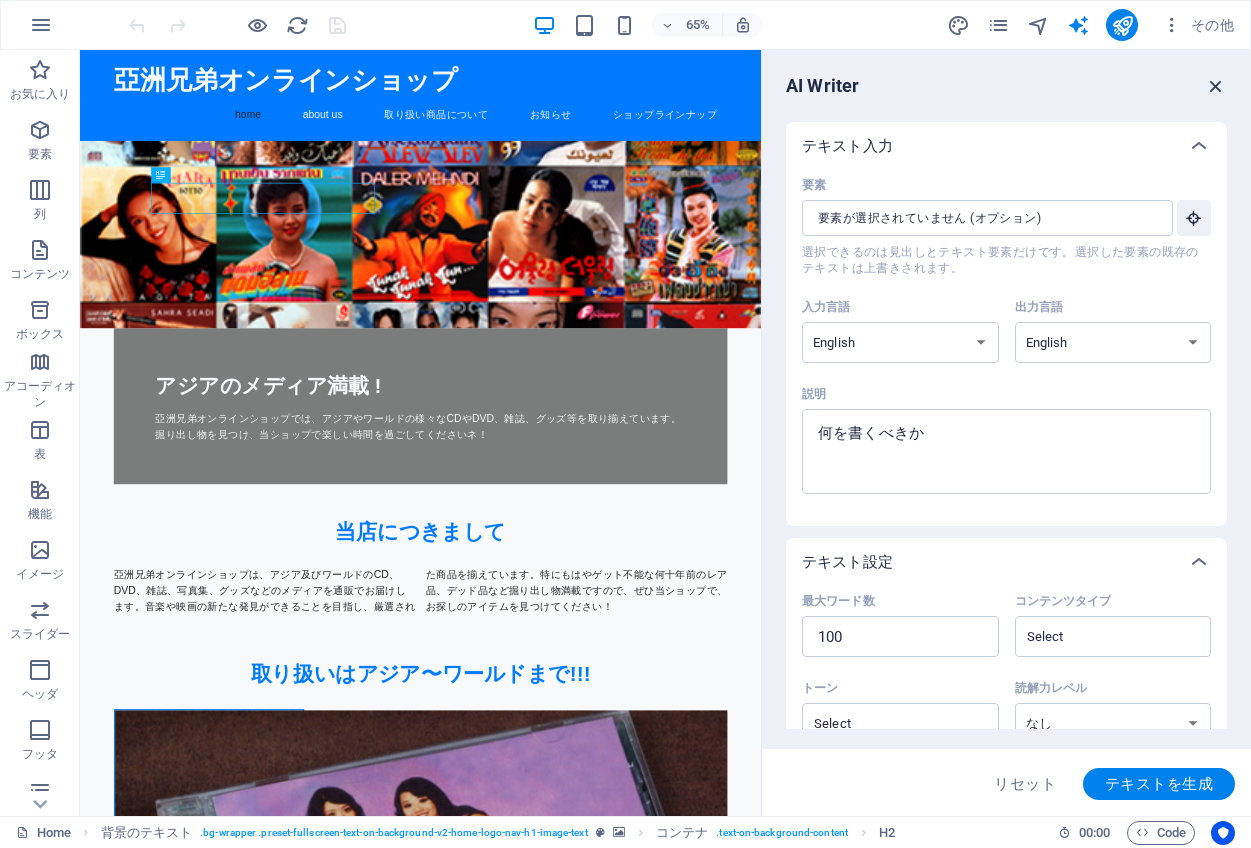 click at bounding box center (1216, 86) 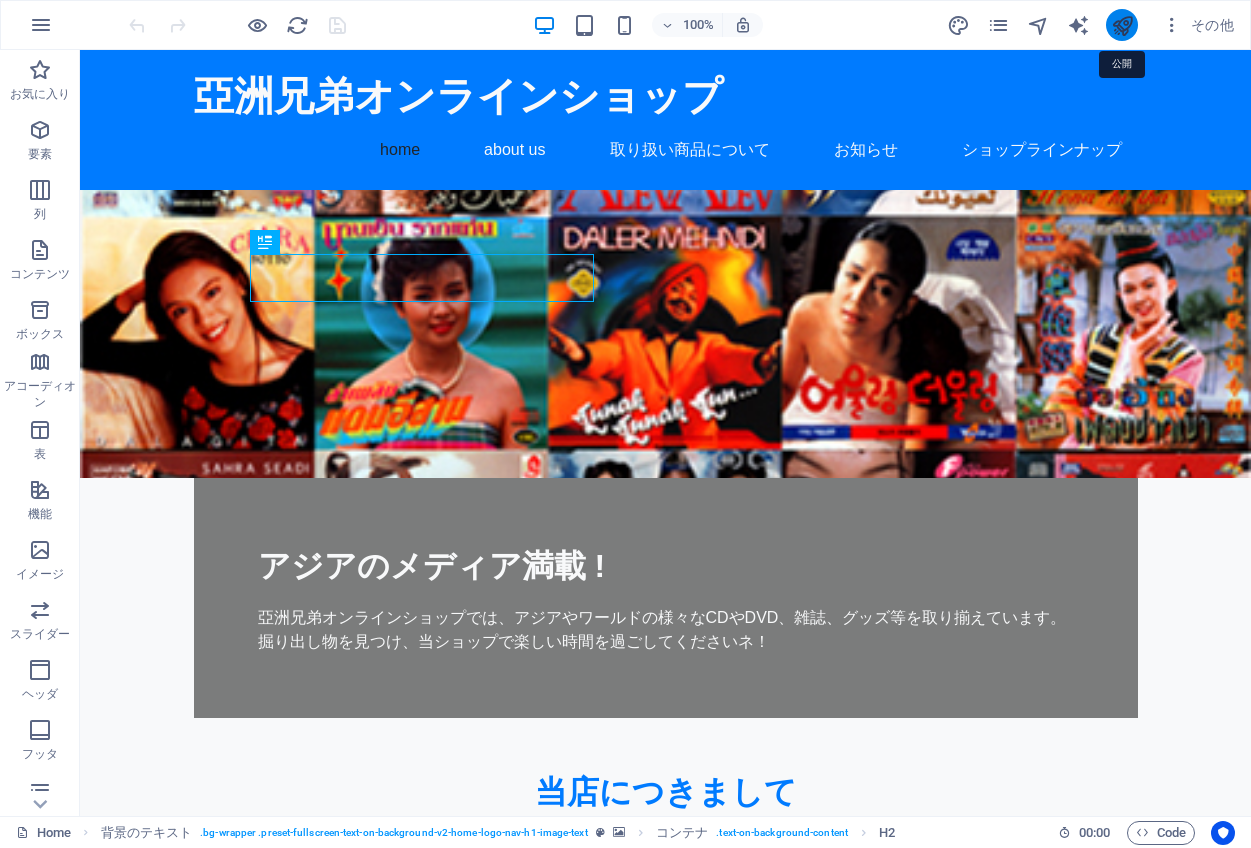 click at bounding box center (1122, 25) 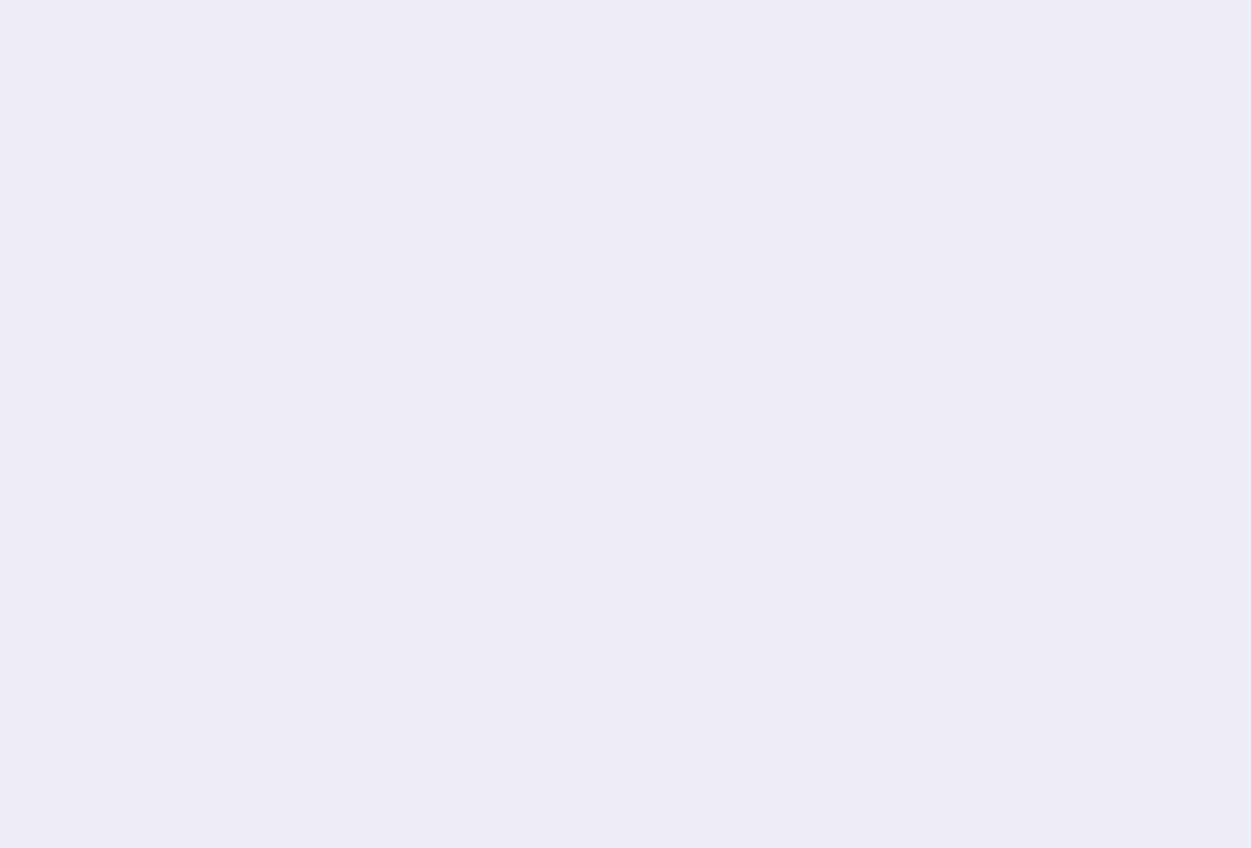 scroll, scrollTop: 0, scrollLeft: 0, axis: both 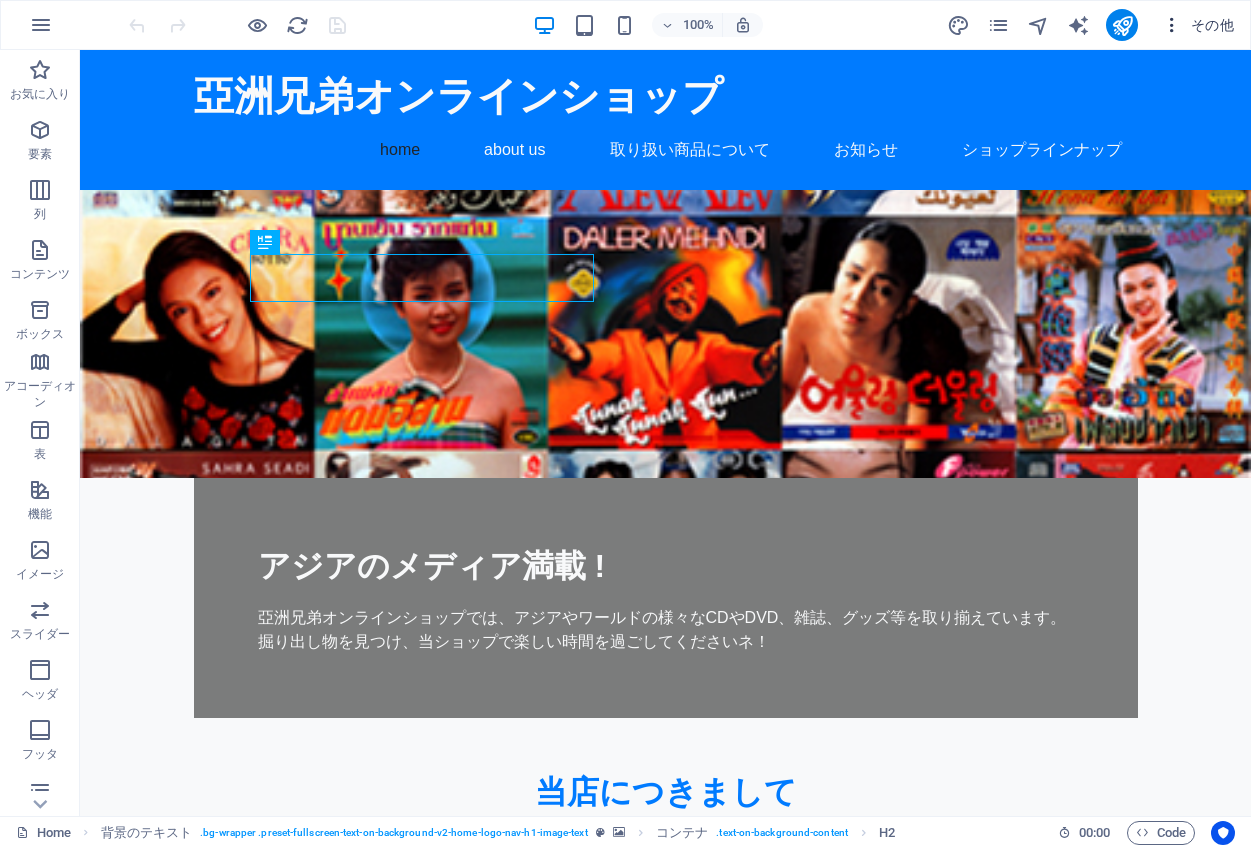 click at bounding box center (1172, 25) 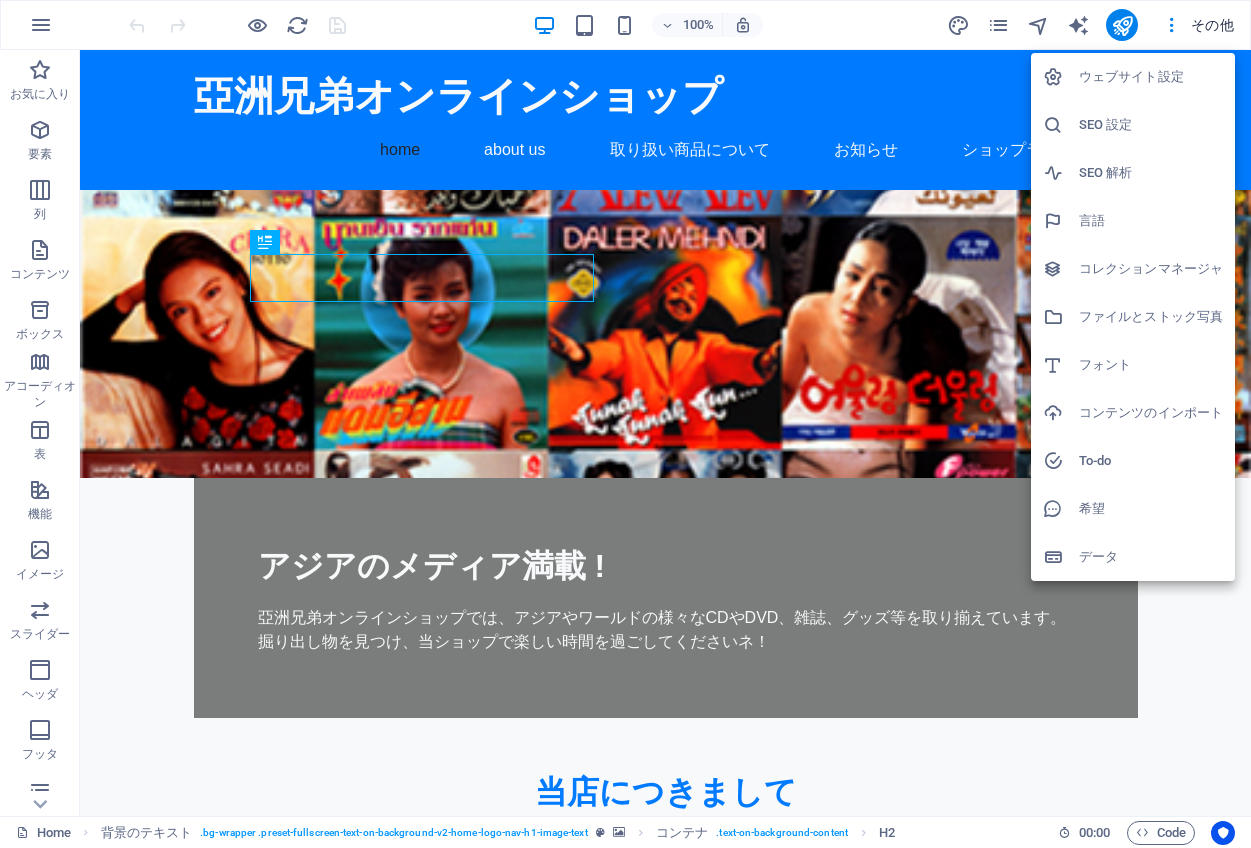 click on "ウェブサイト設定" at bounding box center [1151, 77] 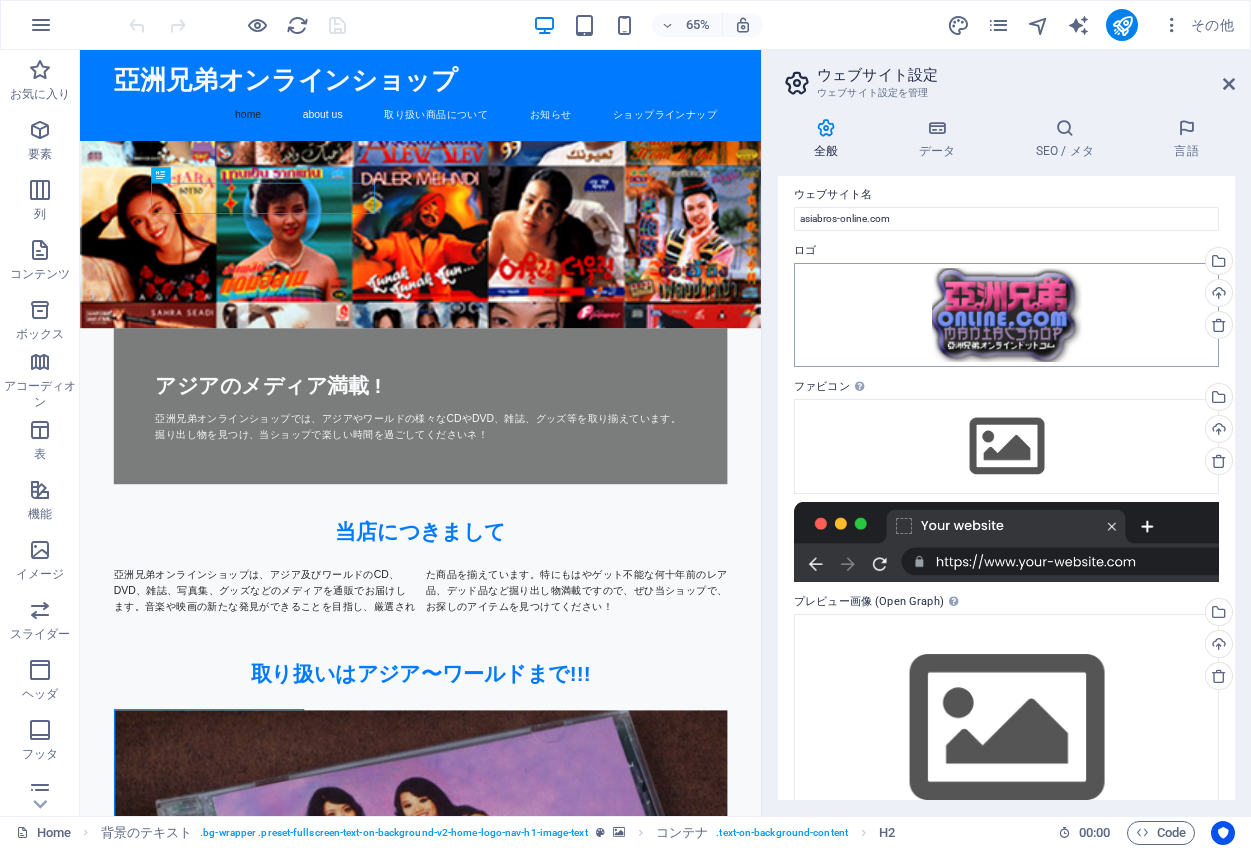 scroll, scrollTop: 68, scrollLeft: 0, axis: vertical 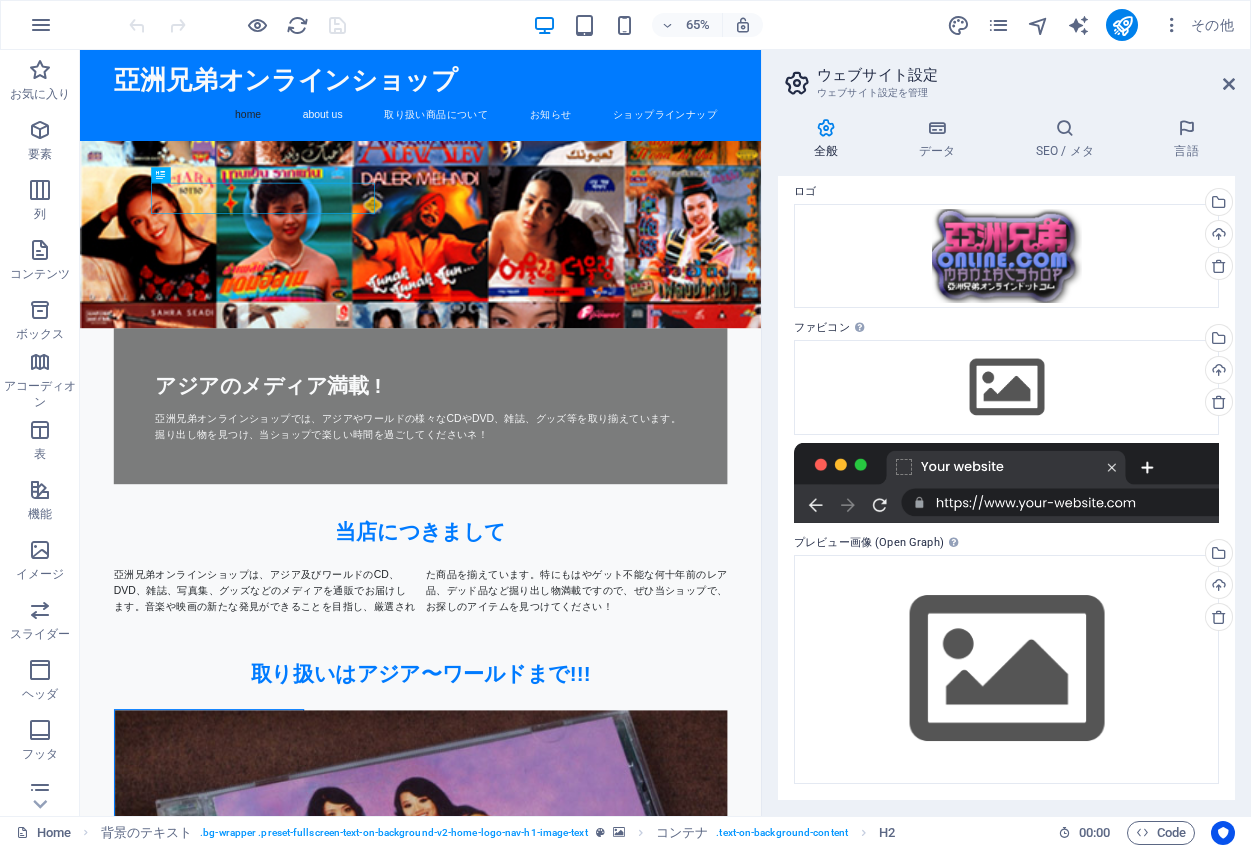 click at bounding box center (1006, 483) 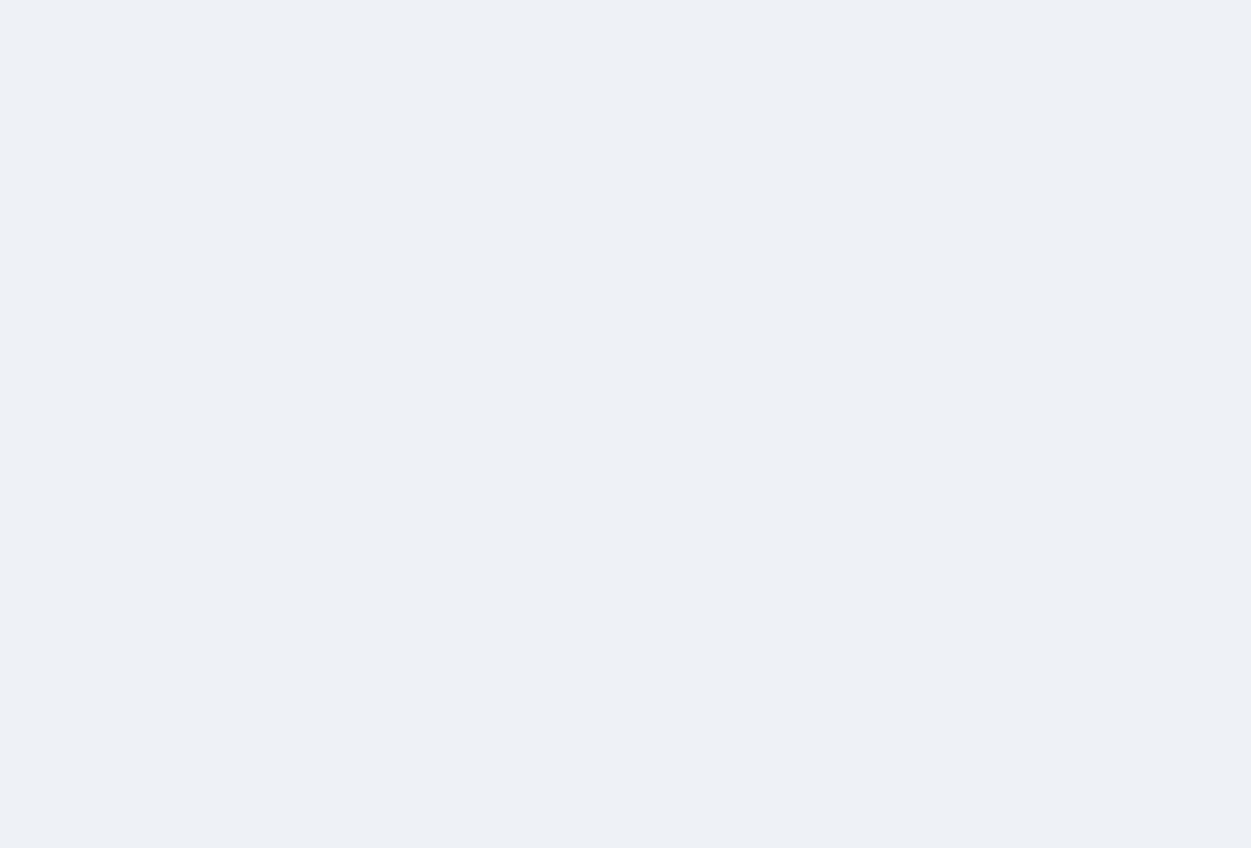 scroll, scrollTop: 0, scrollLeft: 0, axis: both 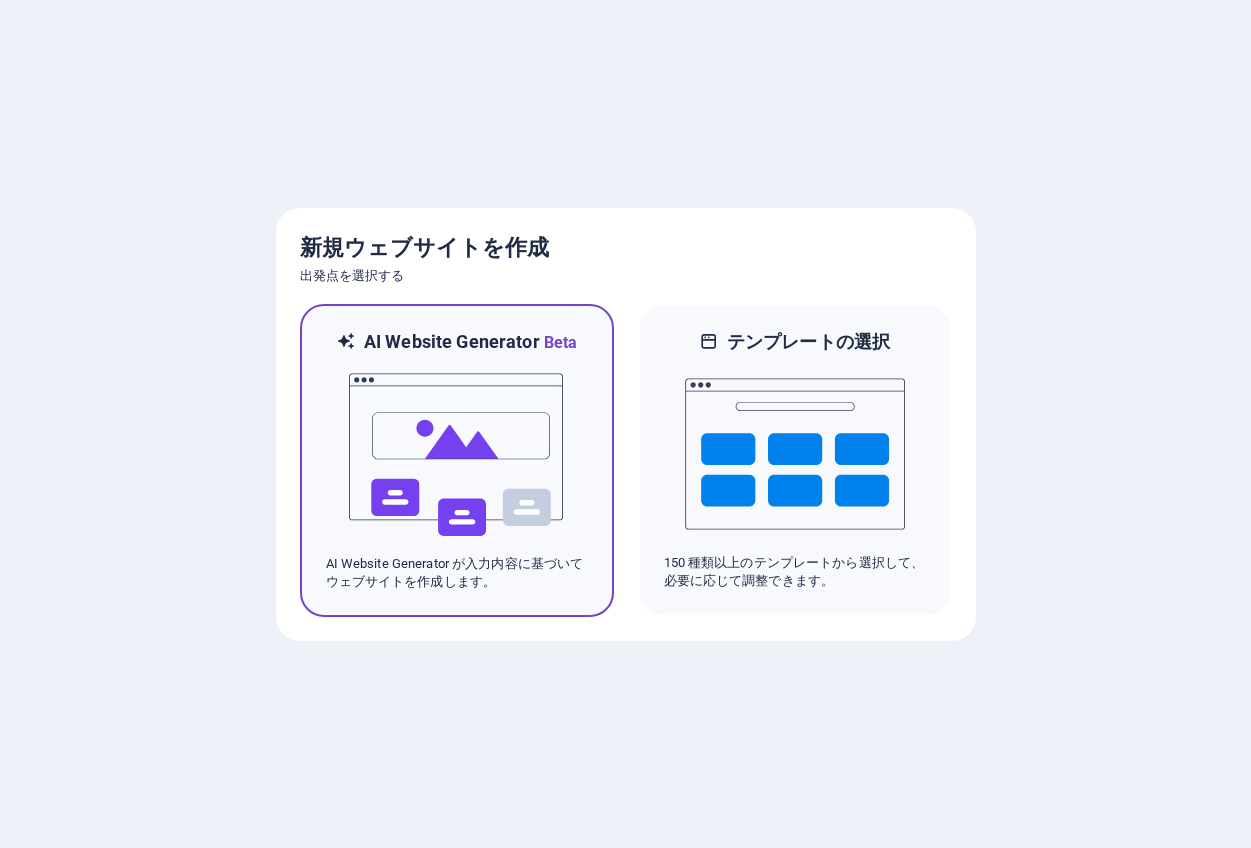click at bounding box center (457, 455) 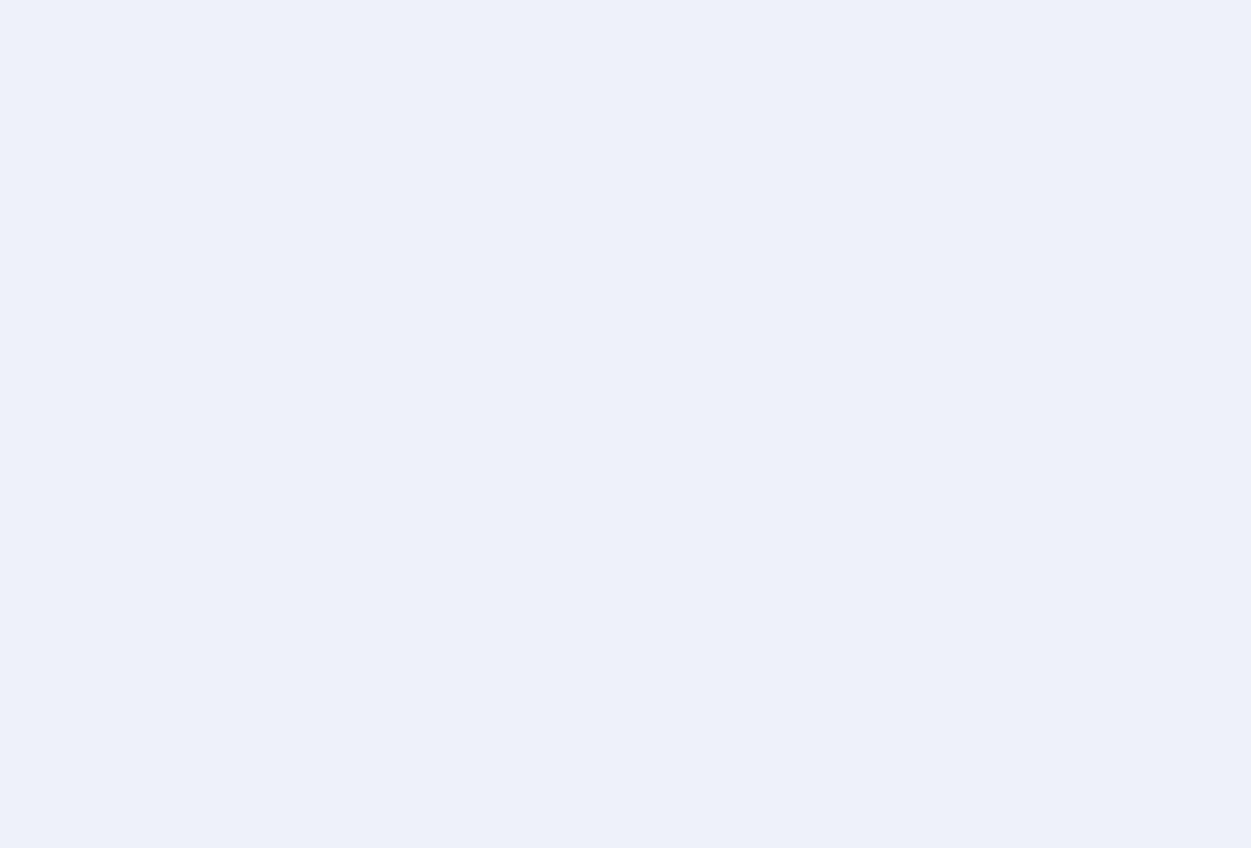 scroll, scrollTop: 0, scrollLeft: 0, axis: both 